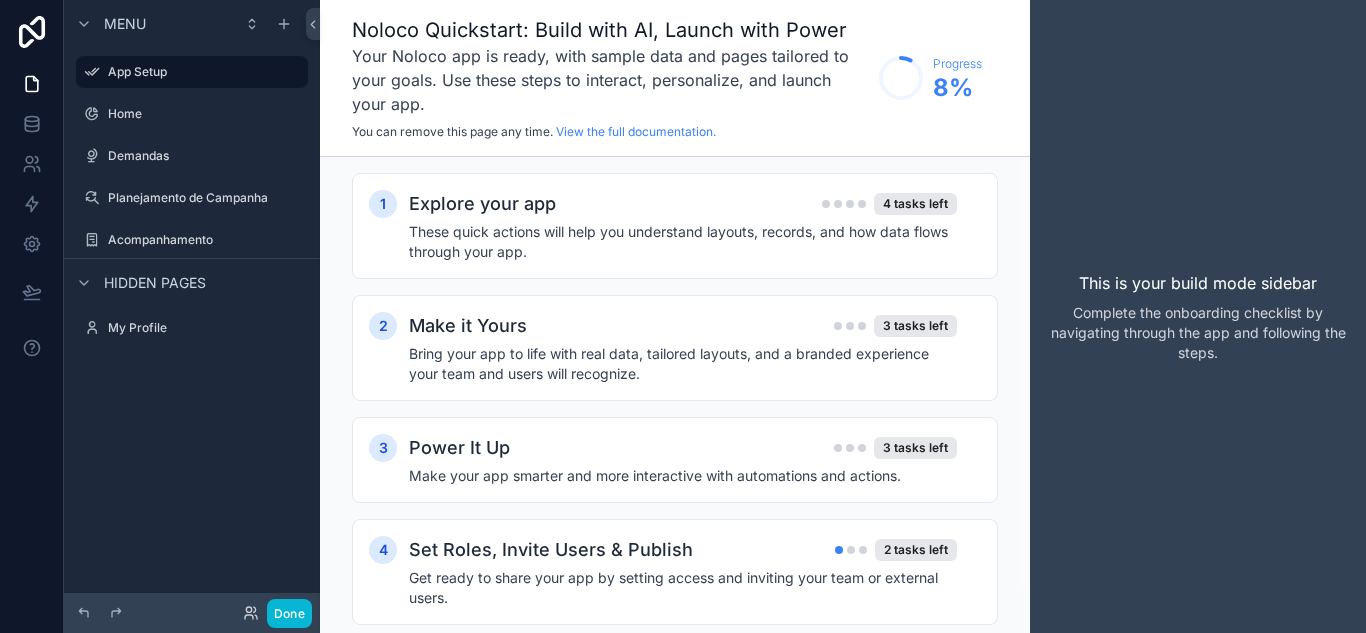 scroll, scrollTop: 0, scrollLeft: 0, axis: both 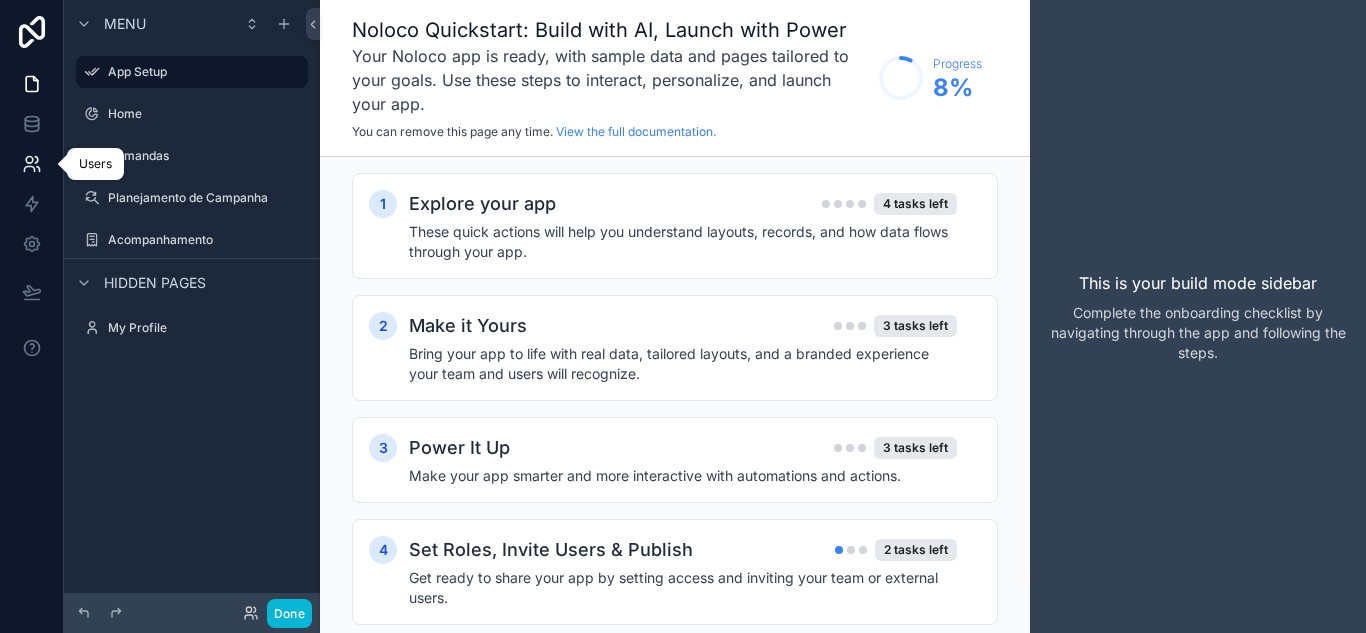 click 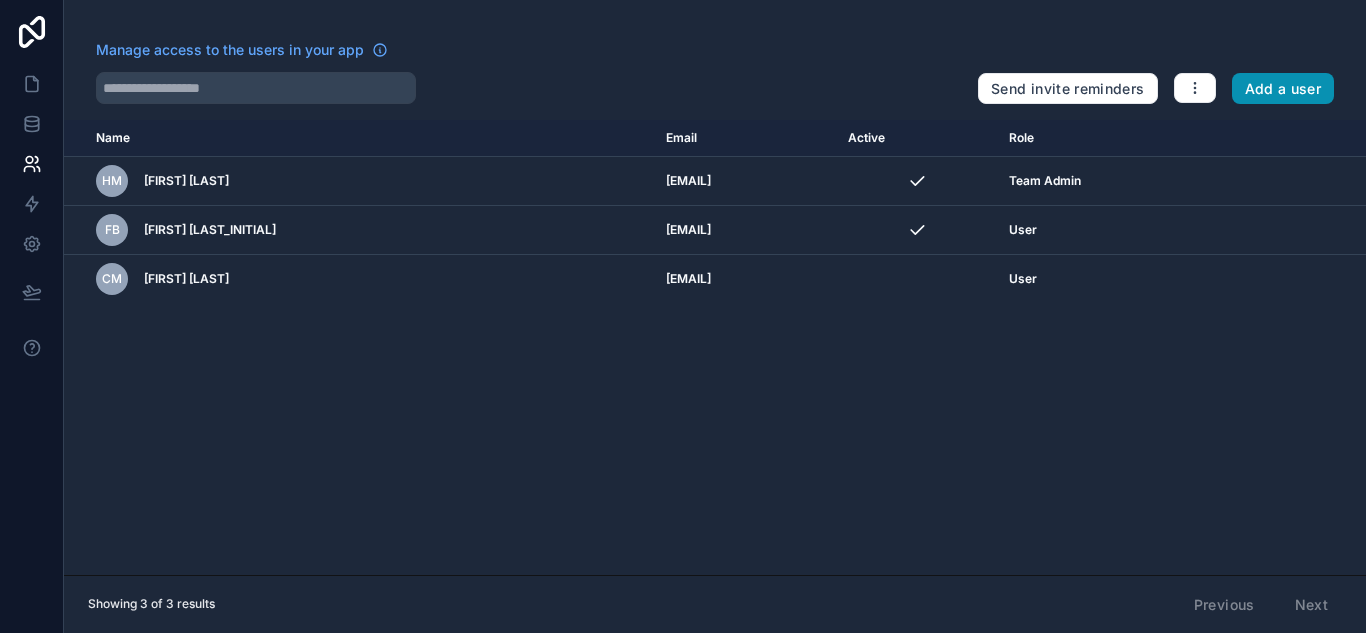 click on "Add a user" at bounding box center [1283, 89] 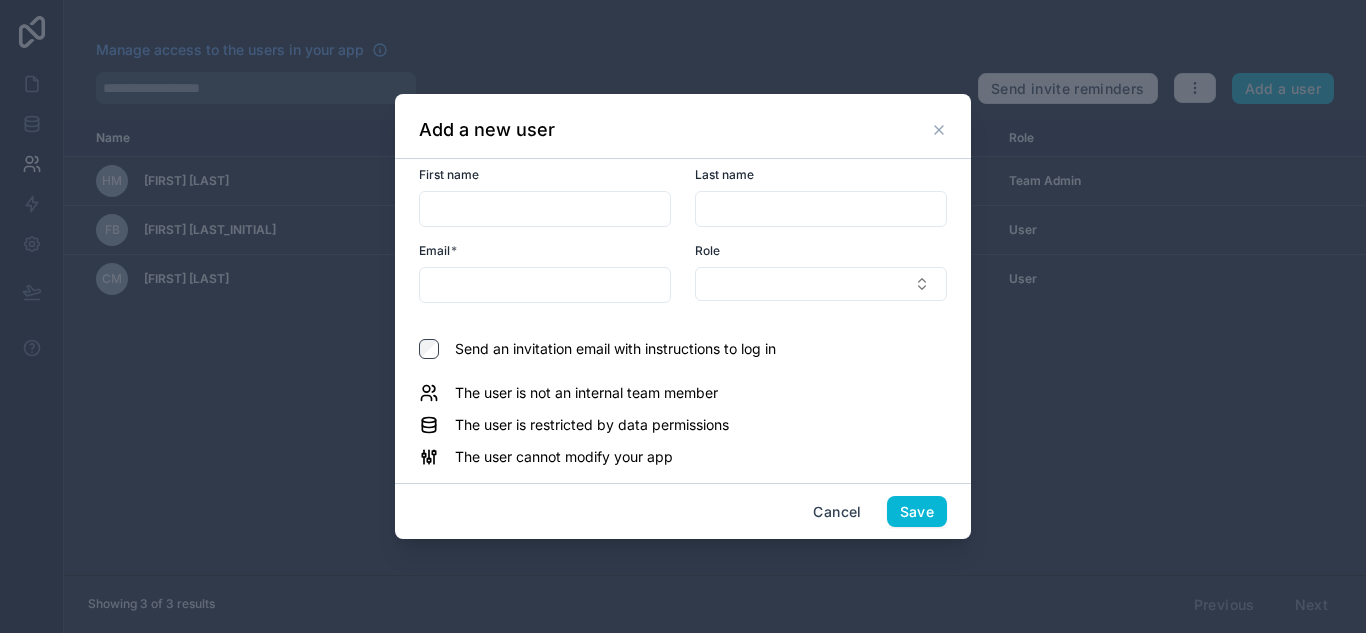 click 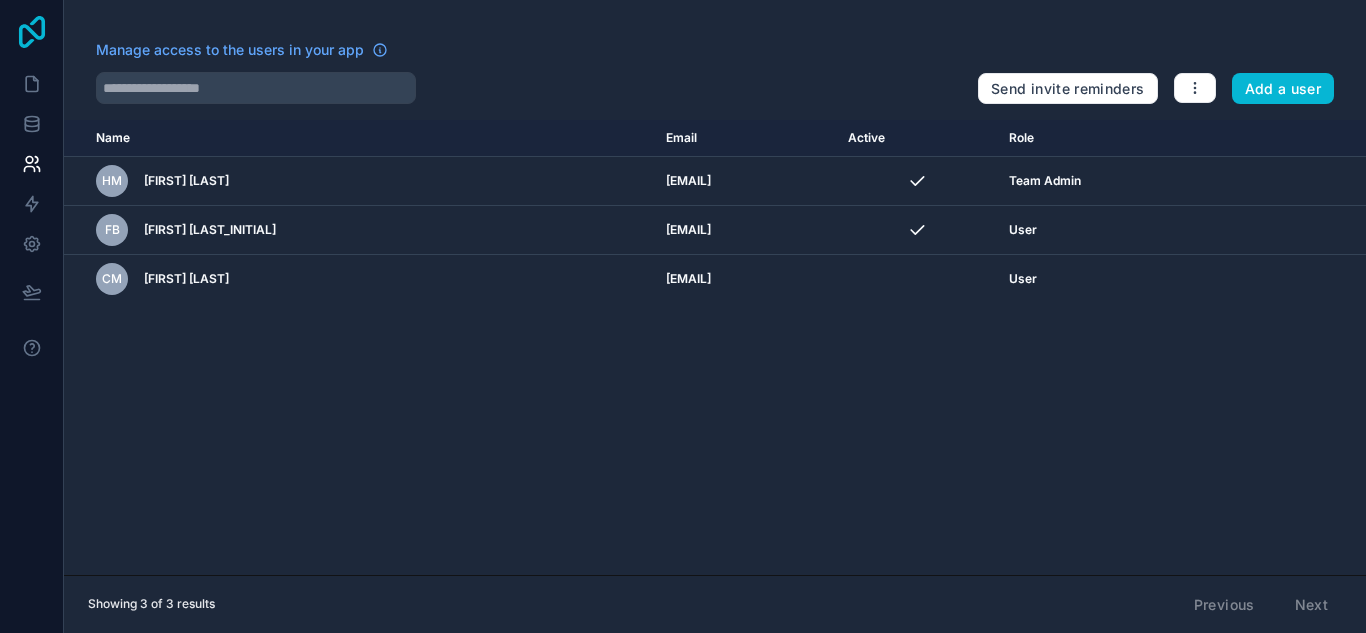 click 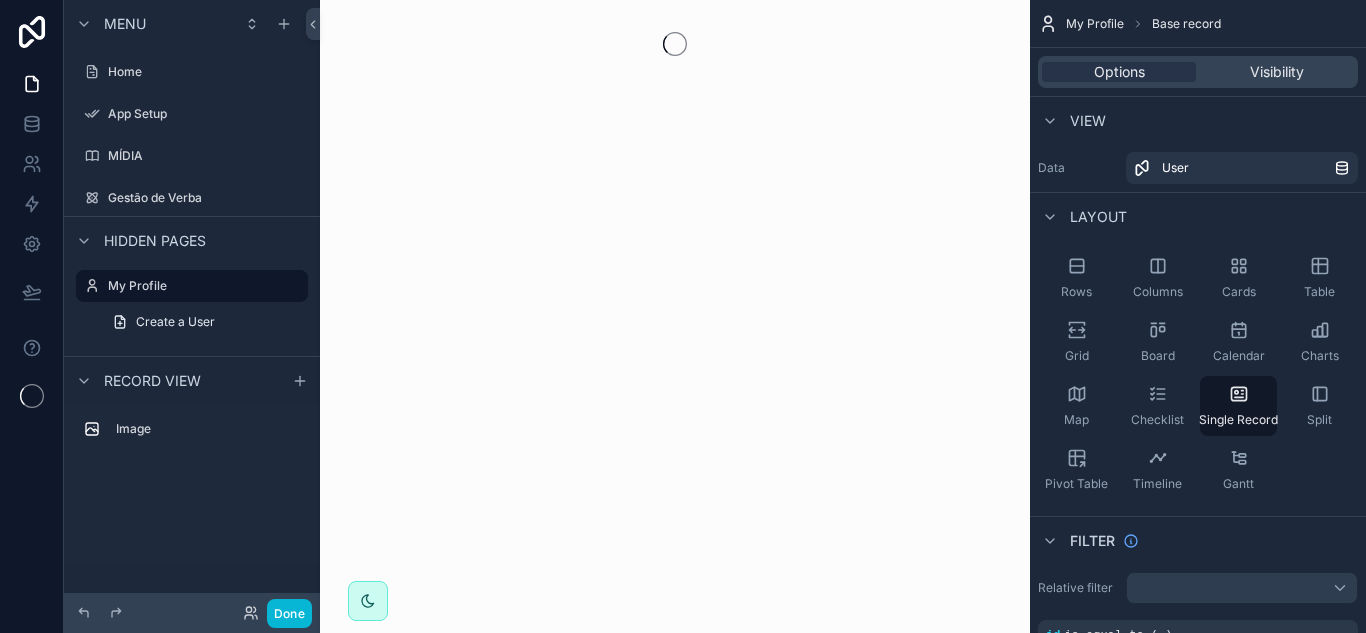 scroll, scrollTop: 0, scrollLeft: 0, axis: both 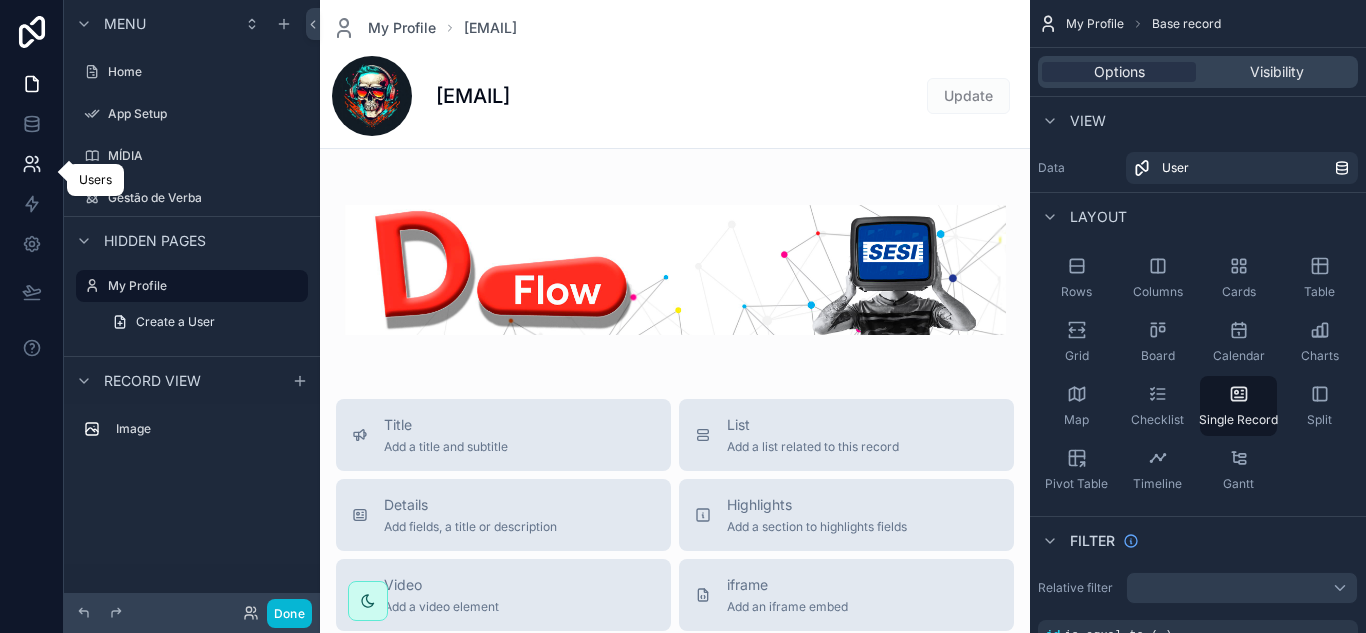 click 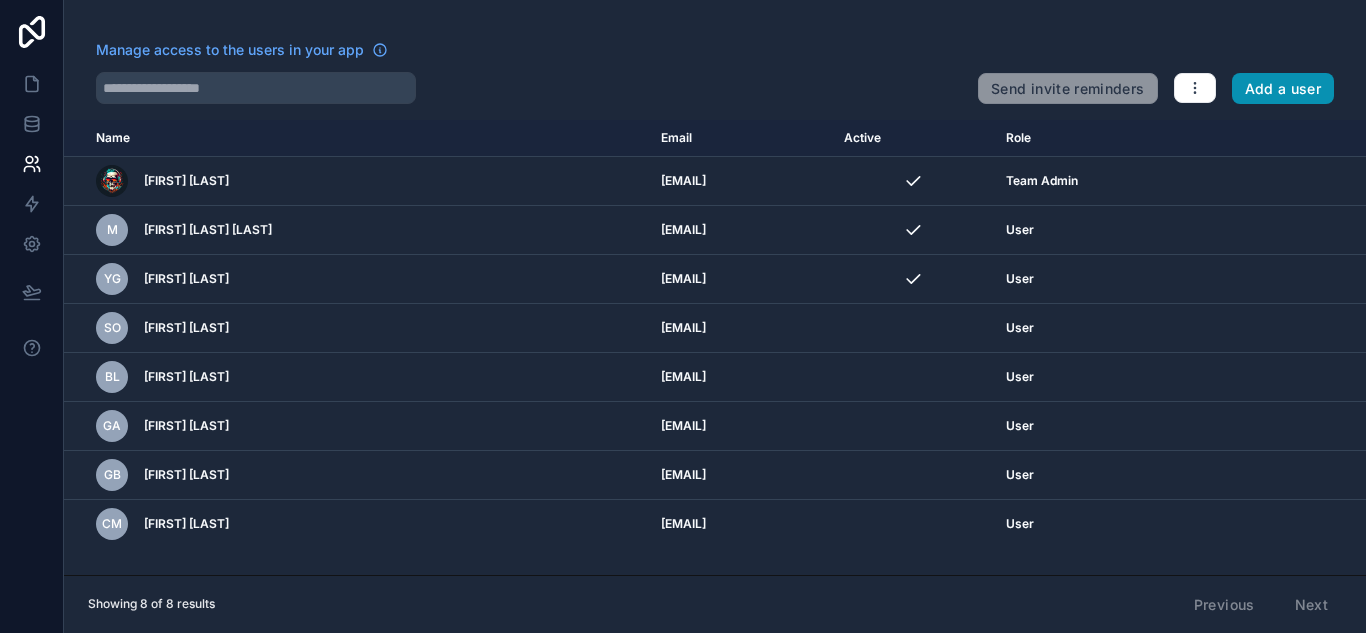 click on "Add a user" at bounding box center [1283, 89] 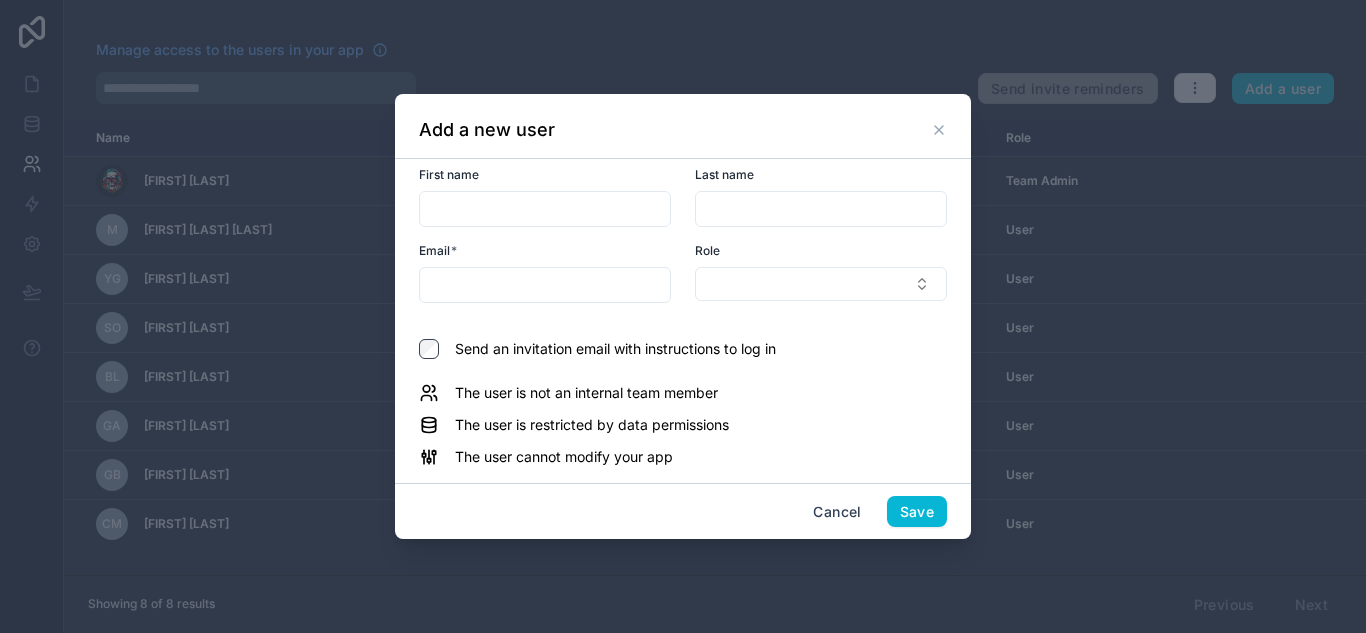 click at bounding box center [545, 209] 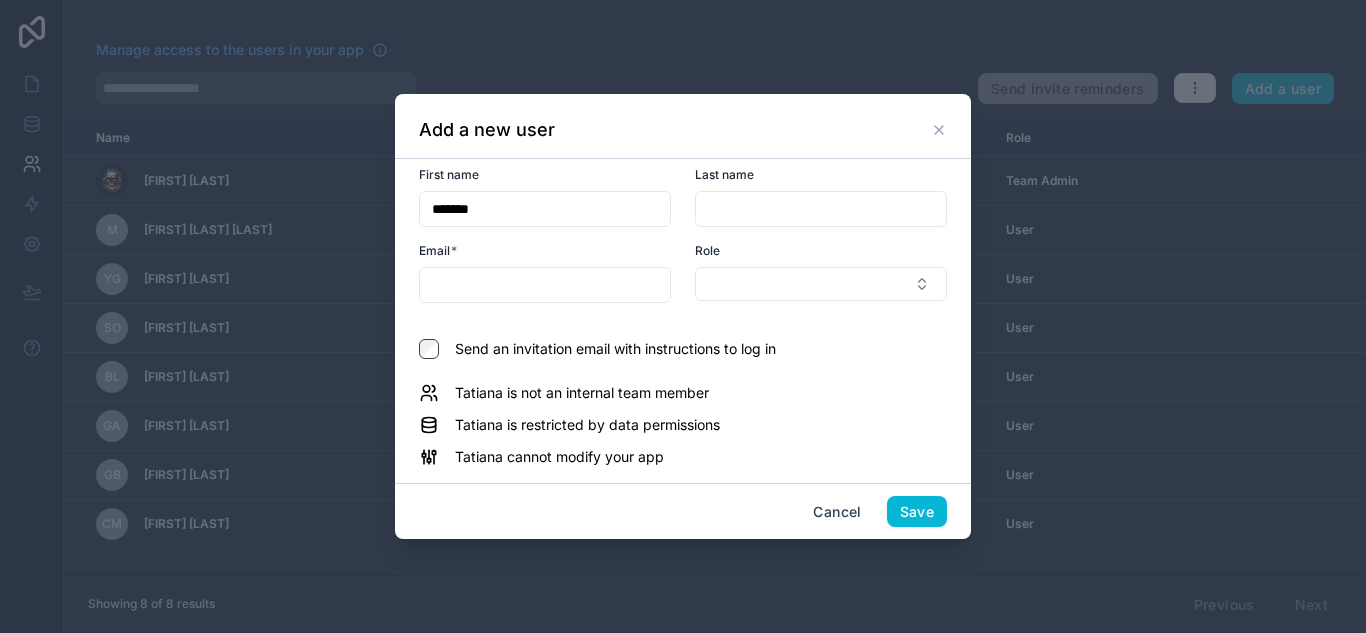 type on "*******" 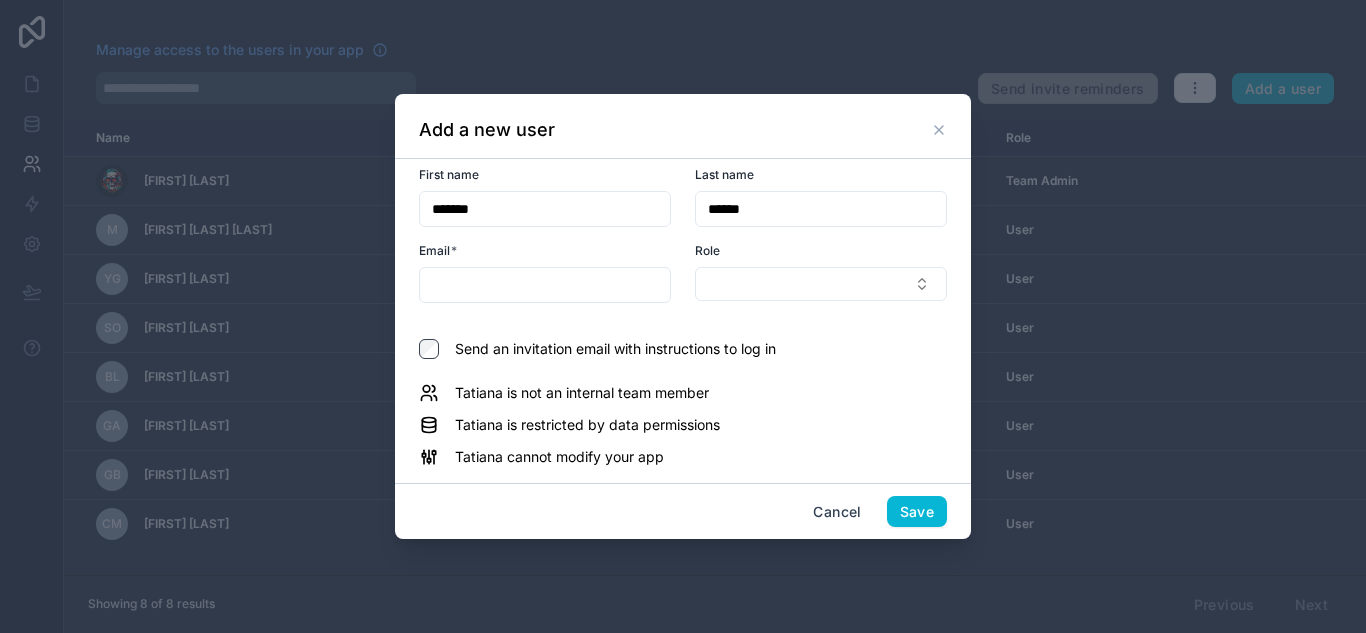type on "******" 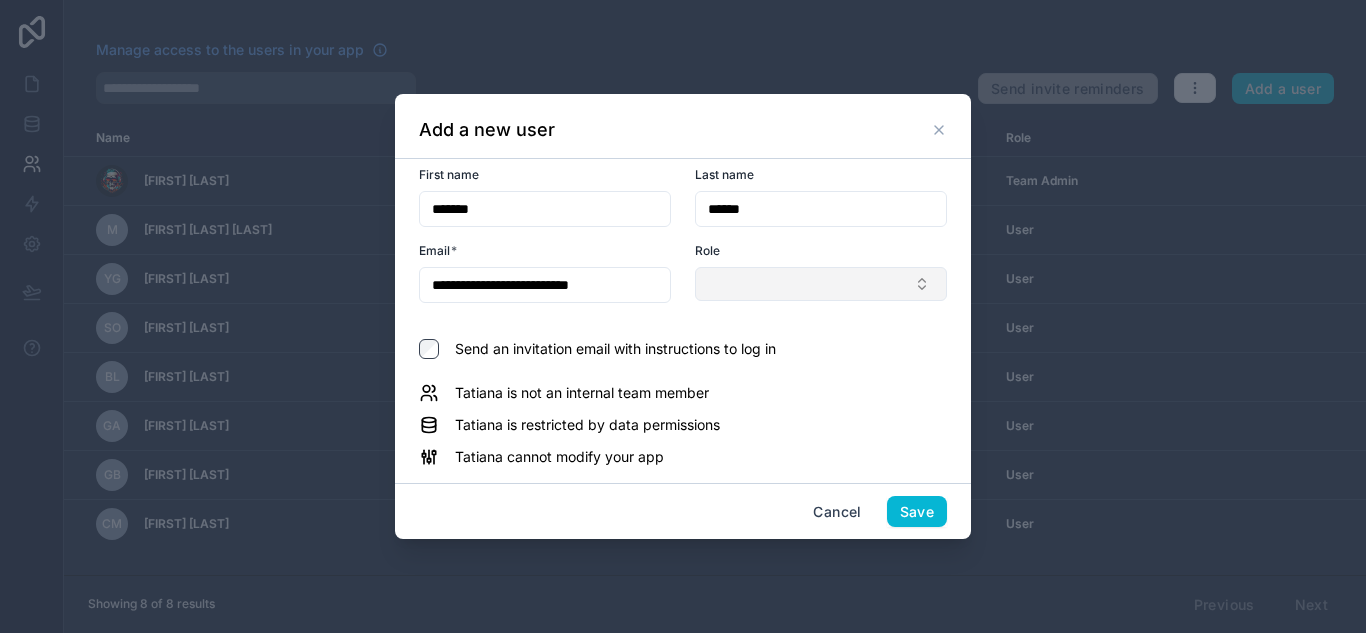 type on "**********" 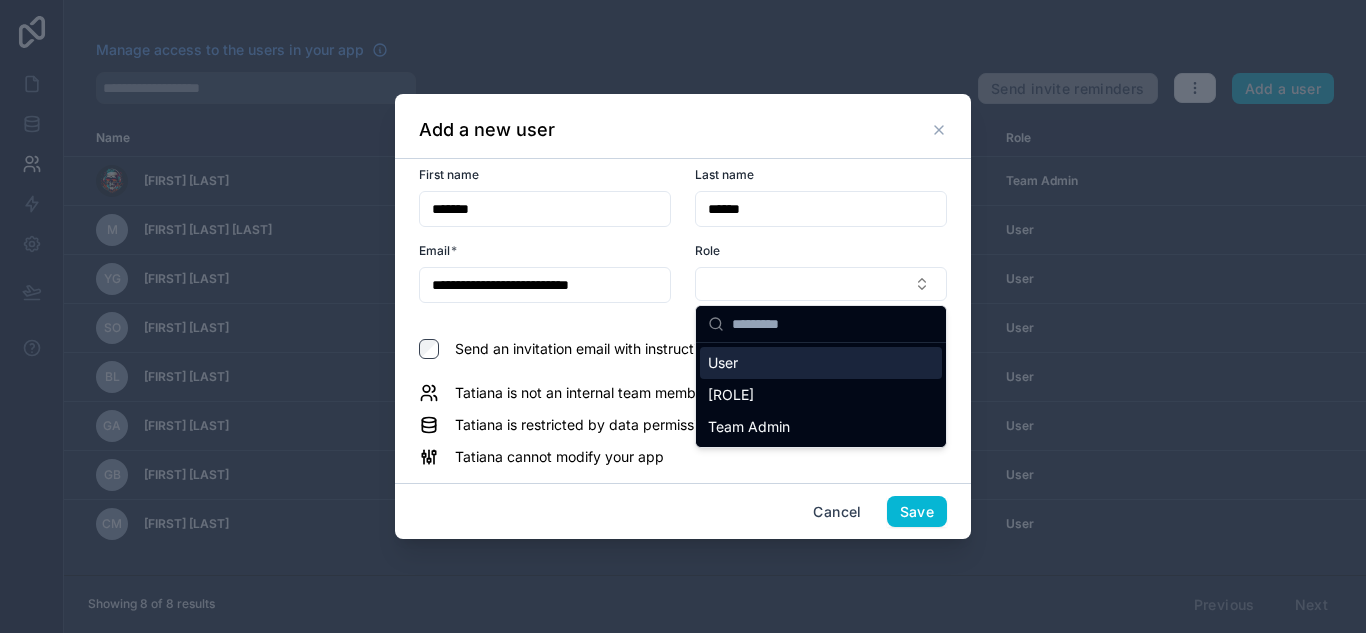 click on "User" at bounding box center [723, 363] 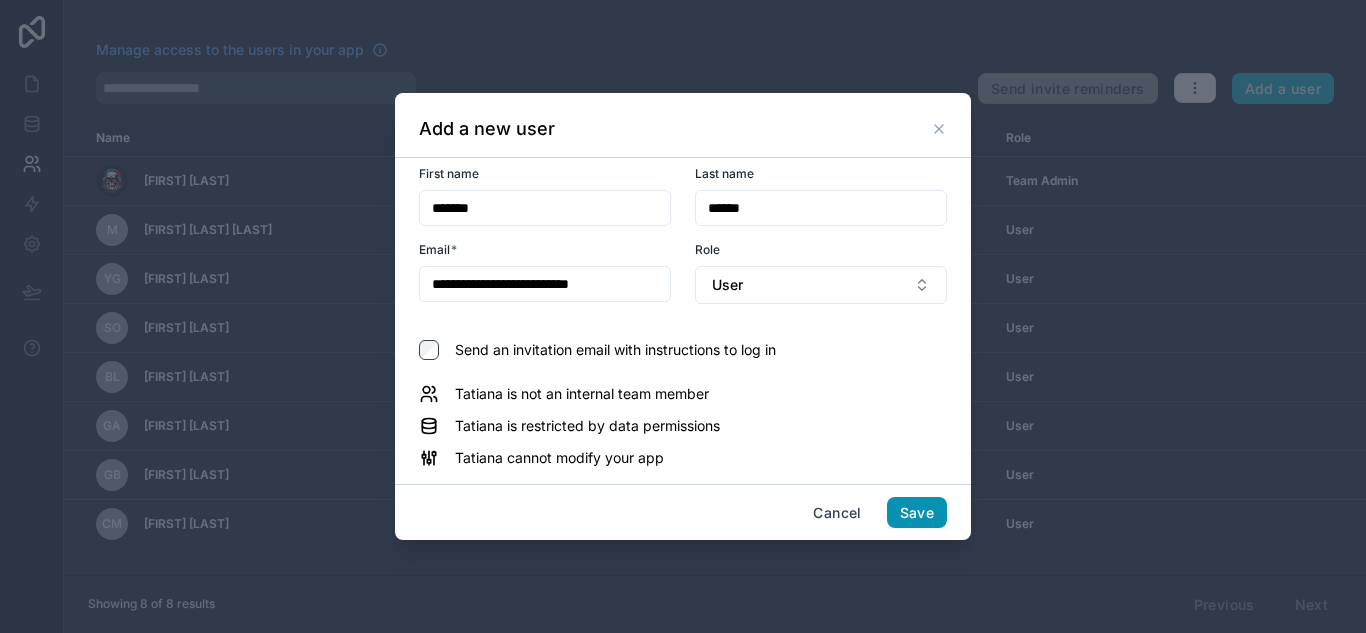 click on "Save" at bounding box center (917, 513) 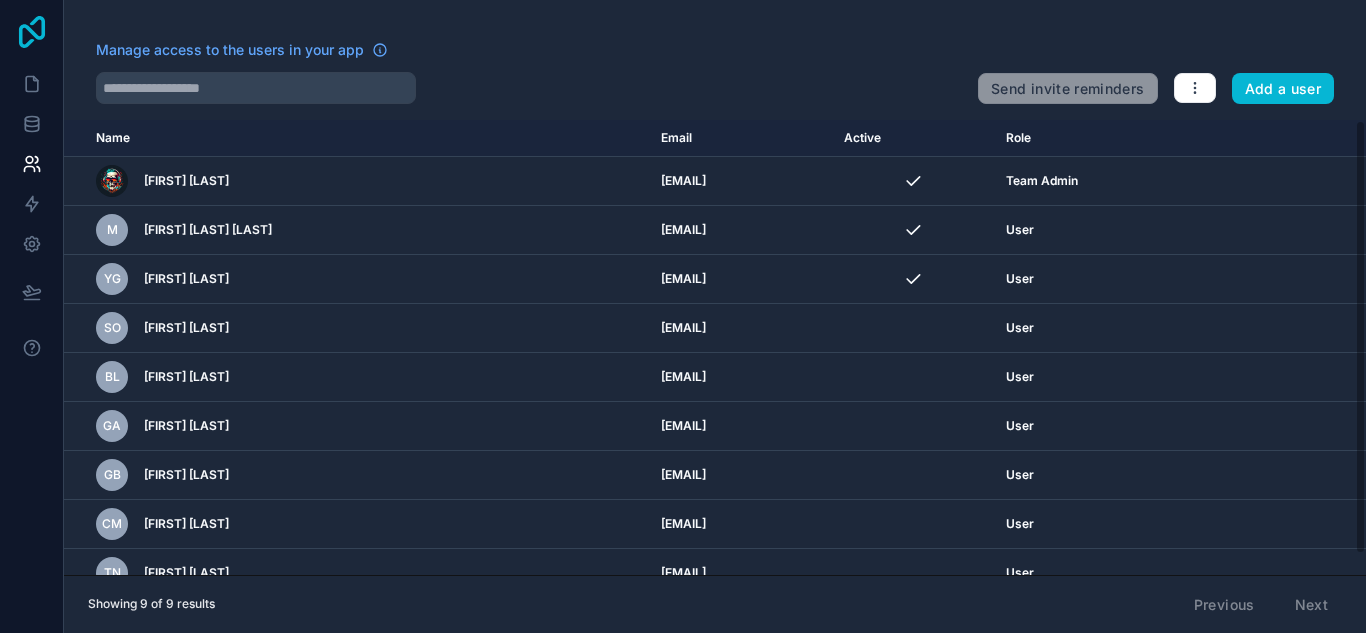 click 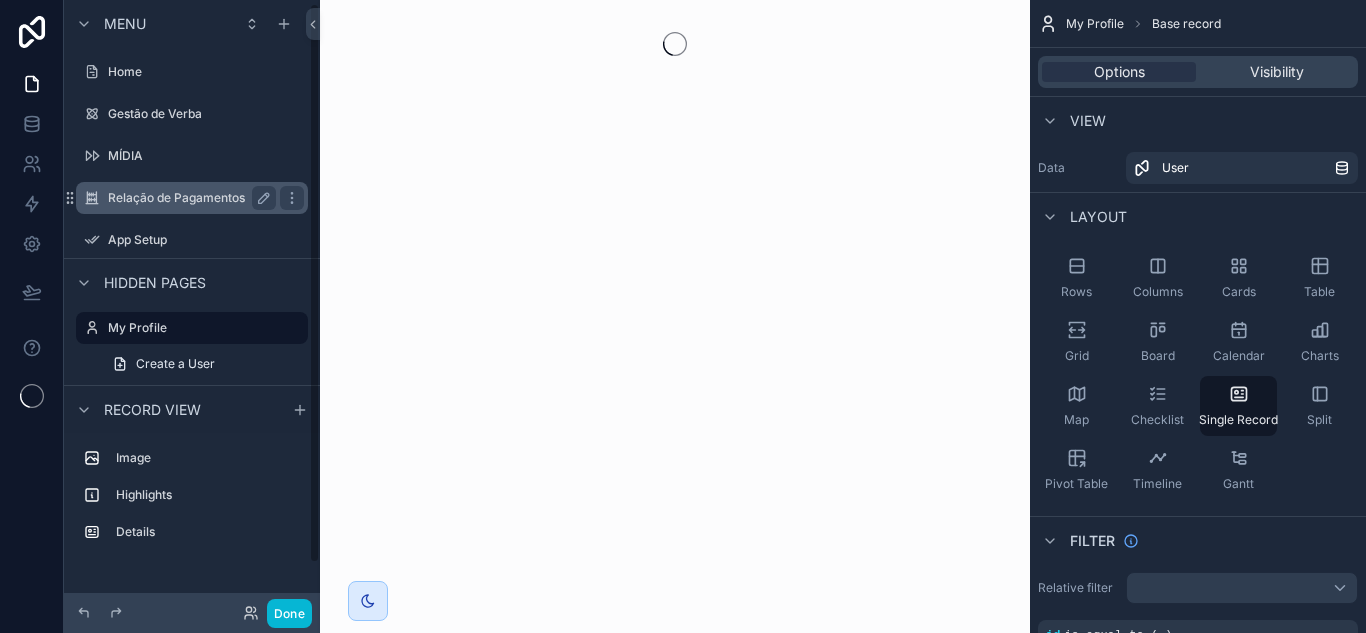 scroll, scrollTop: 0, scrollLeft: 0, axis: both 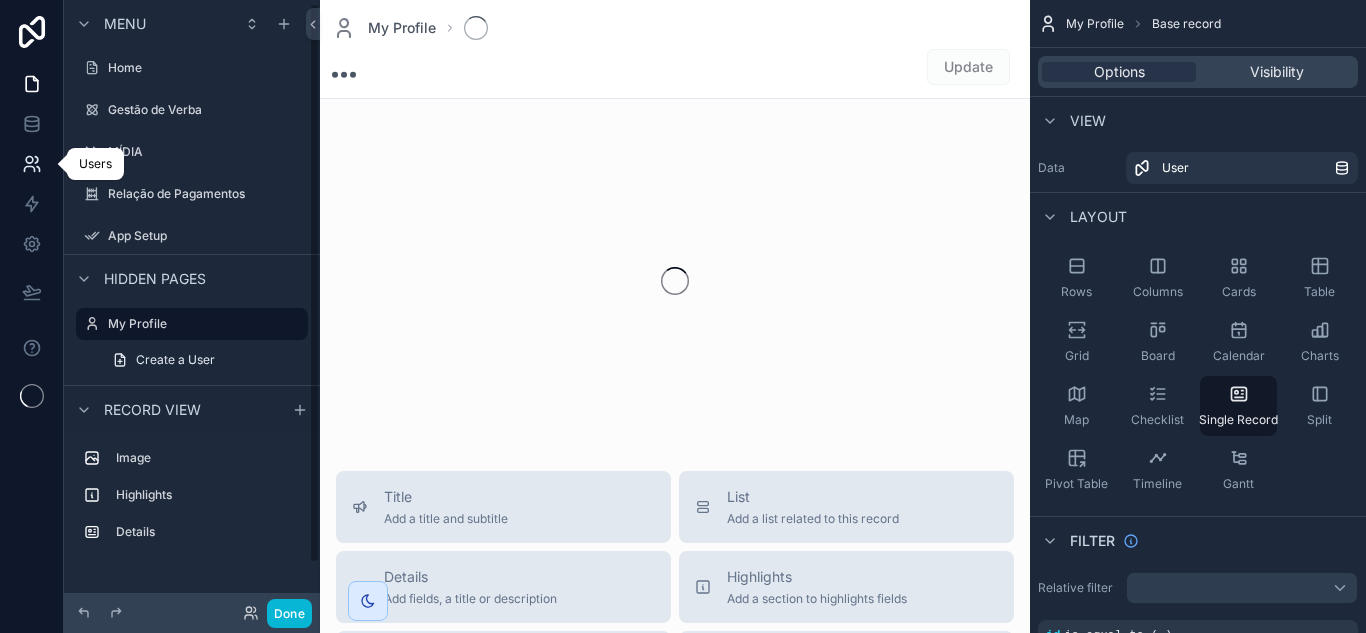 click 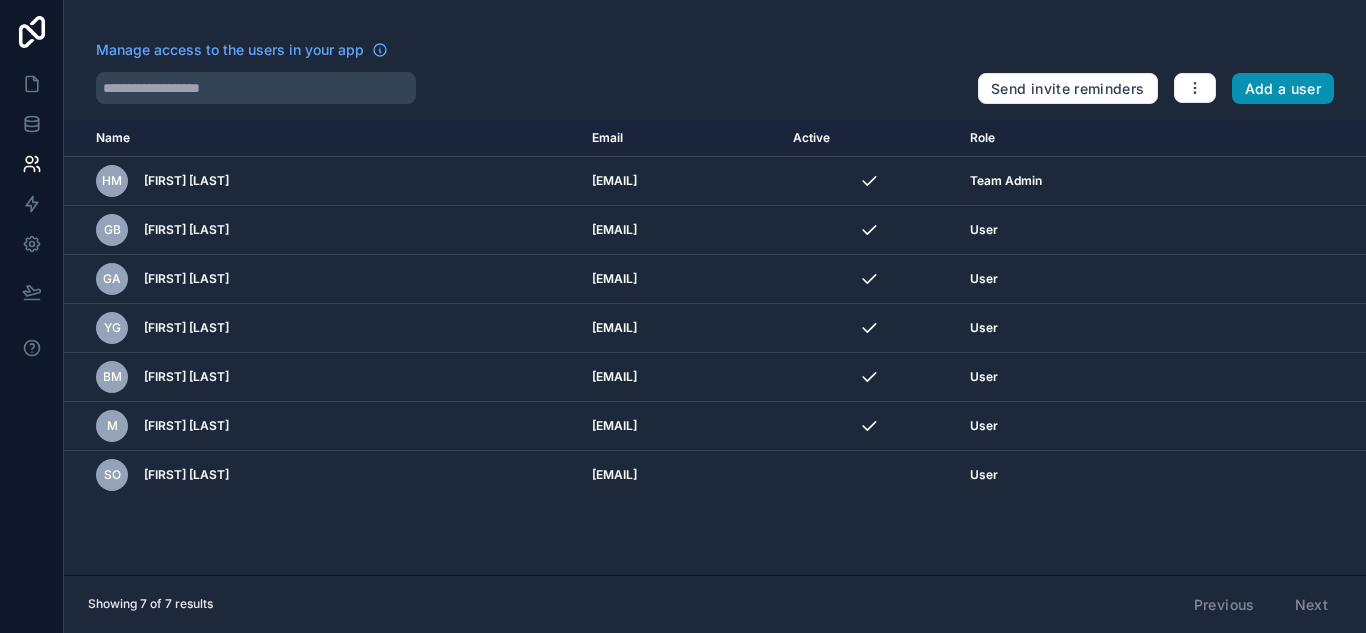 click on "Add a user" at bounding box center [1283, 89] 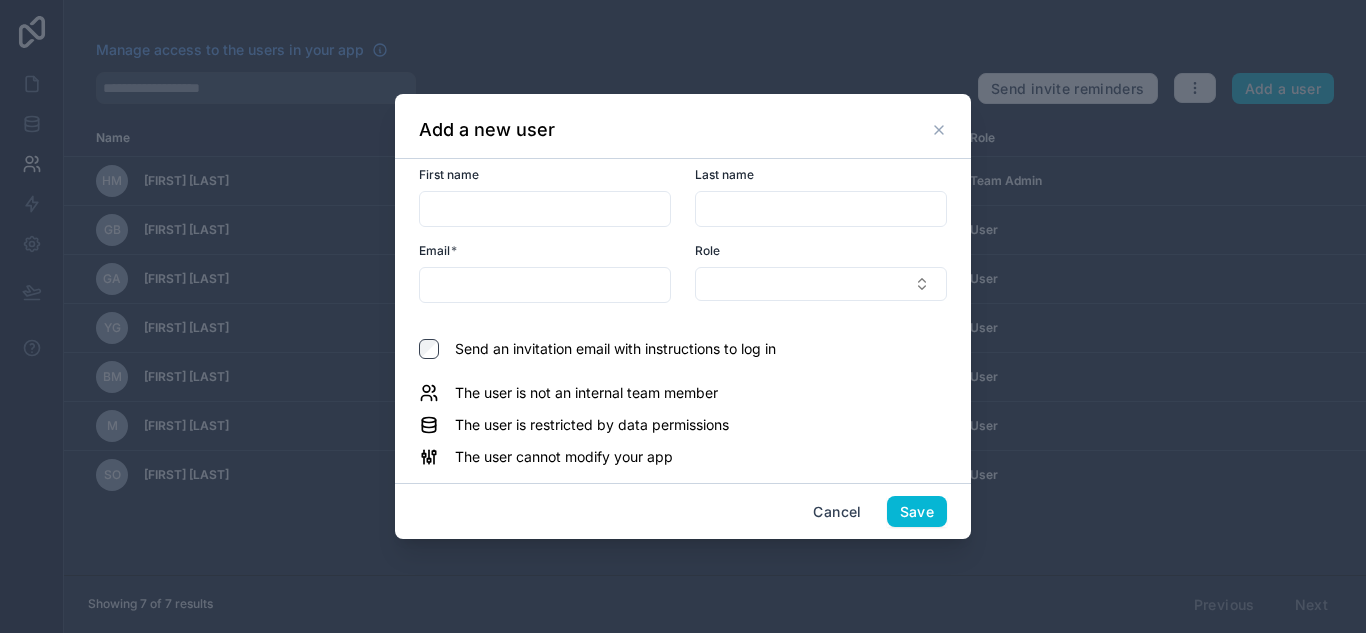 click at bounding box center (545, 209) 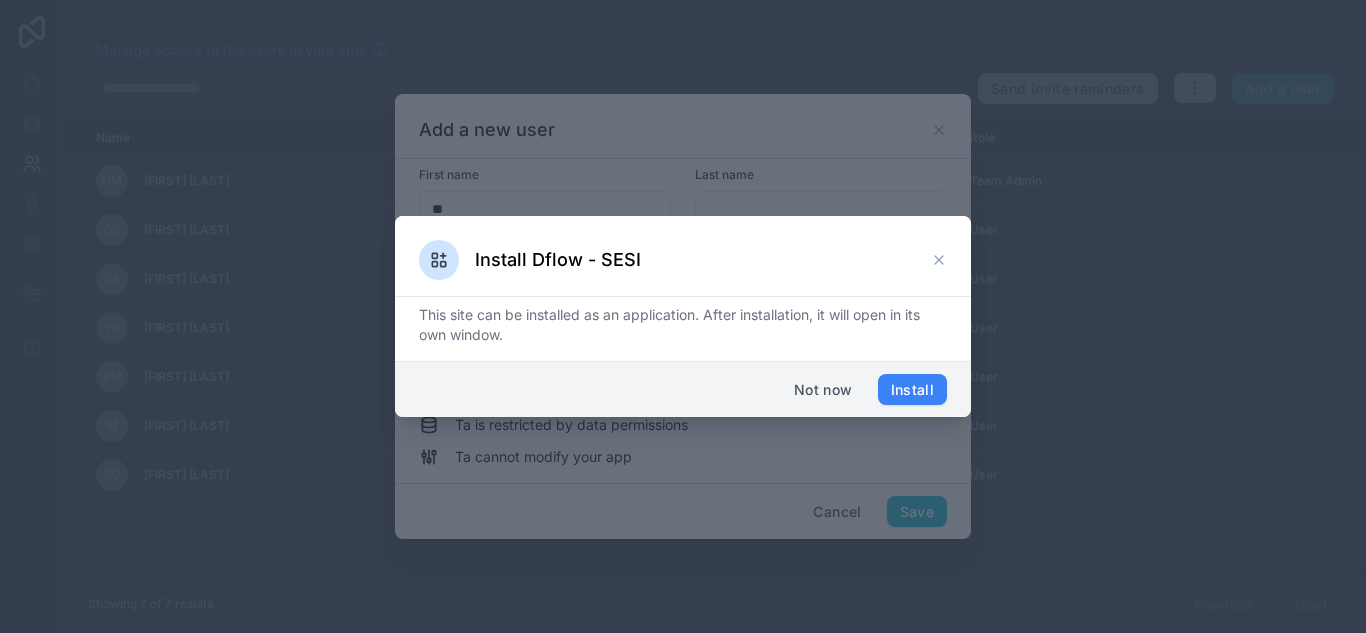 type on "*******" 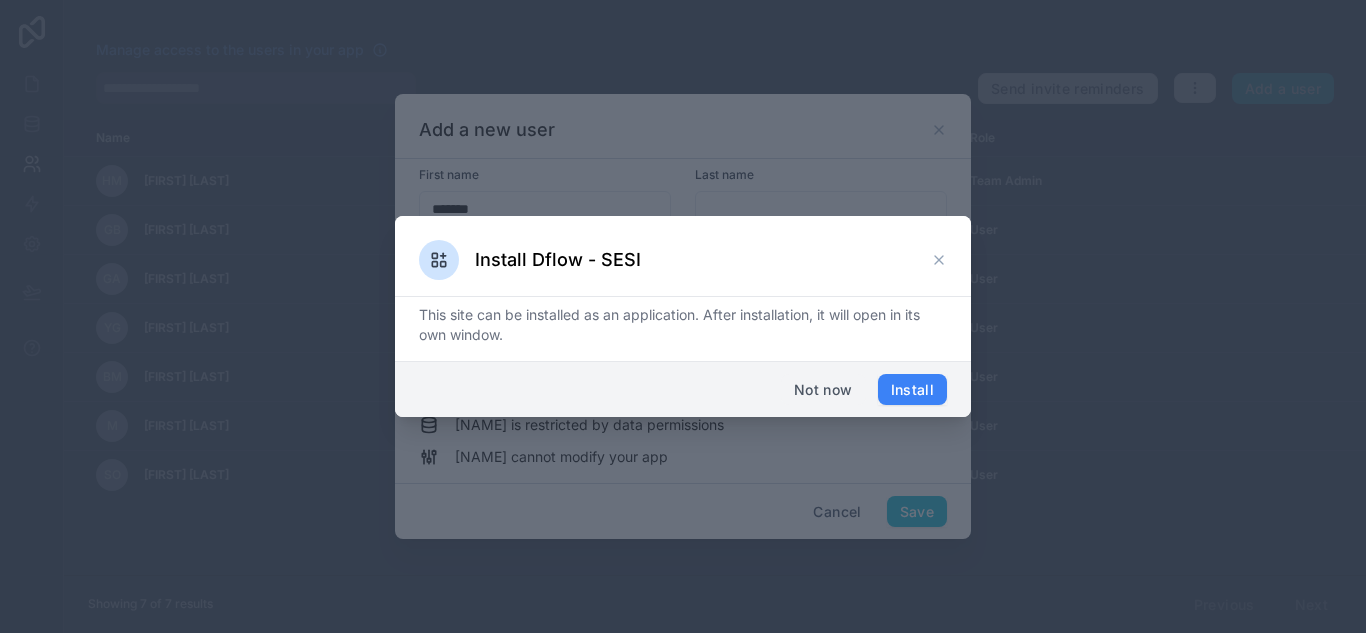 click on "Not now" at bounding box center [823, 390] 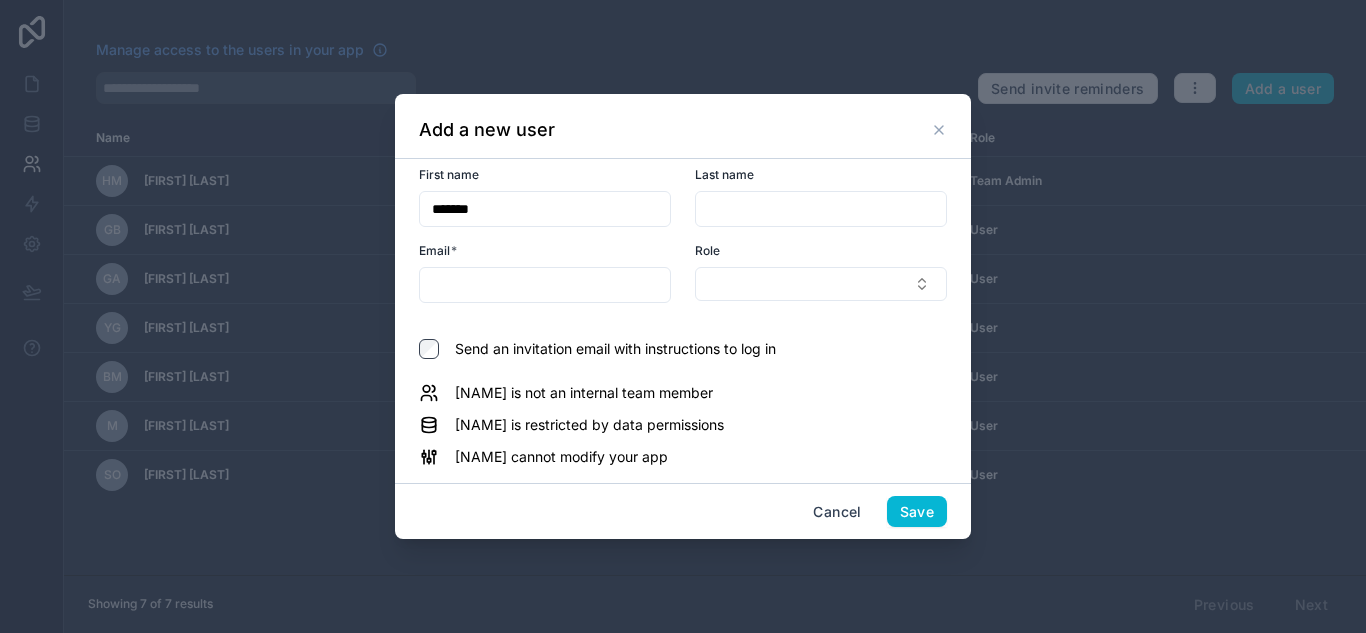 click at bounding box center [821, 209] 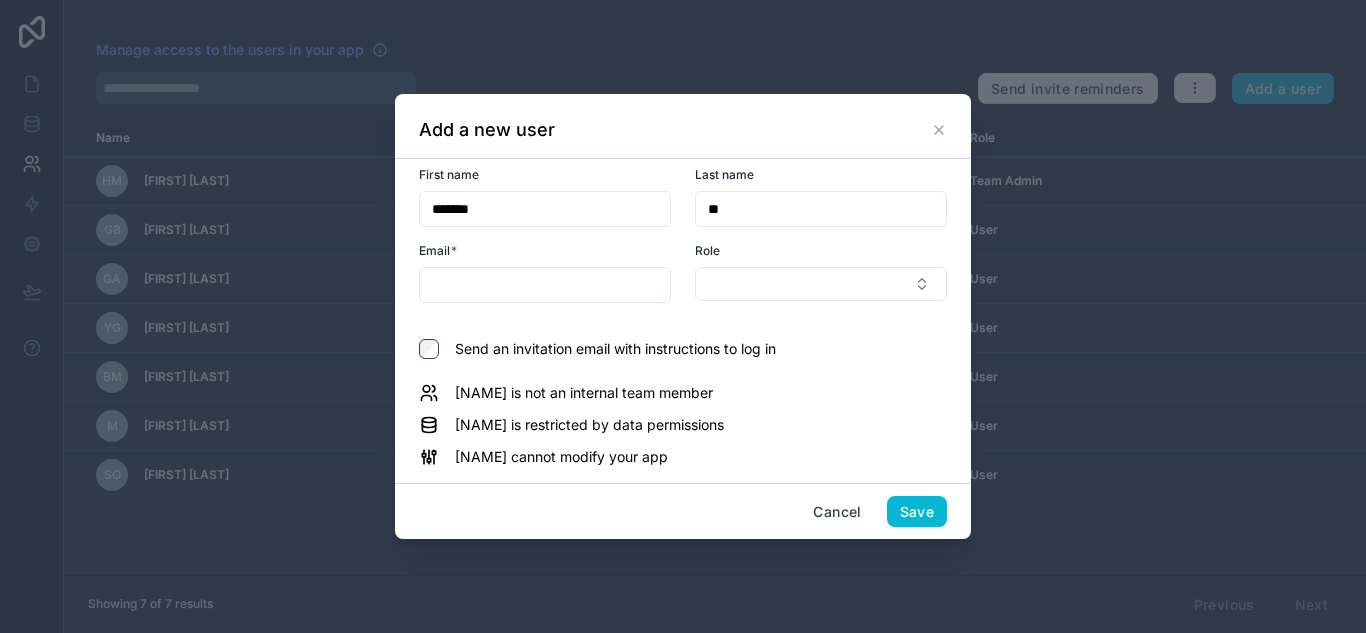 type on "******" 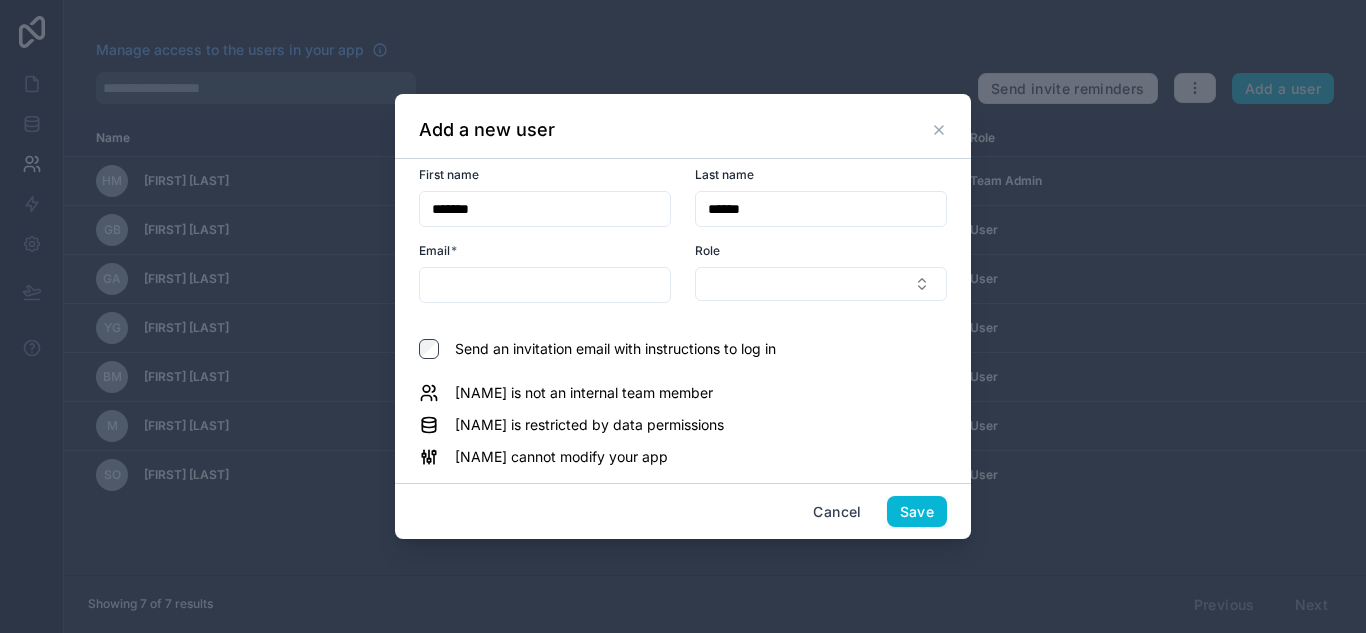 click at bounding box center (545, 285) 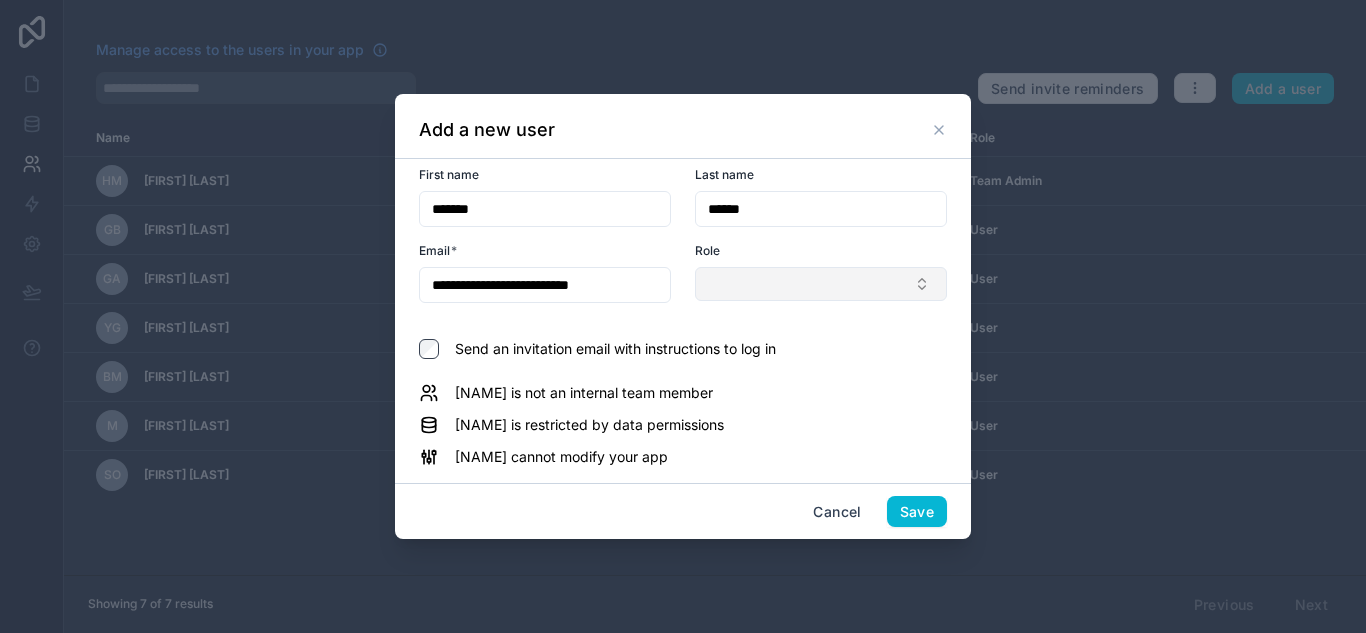 type on "**********" 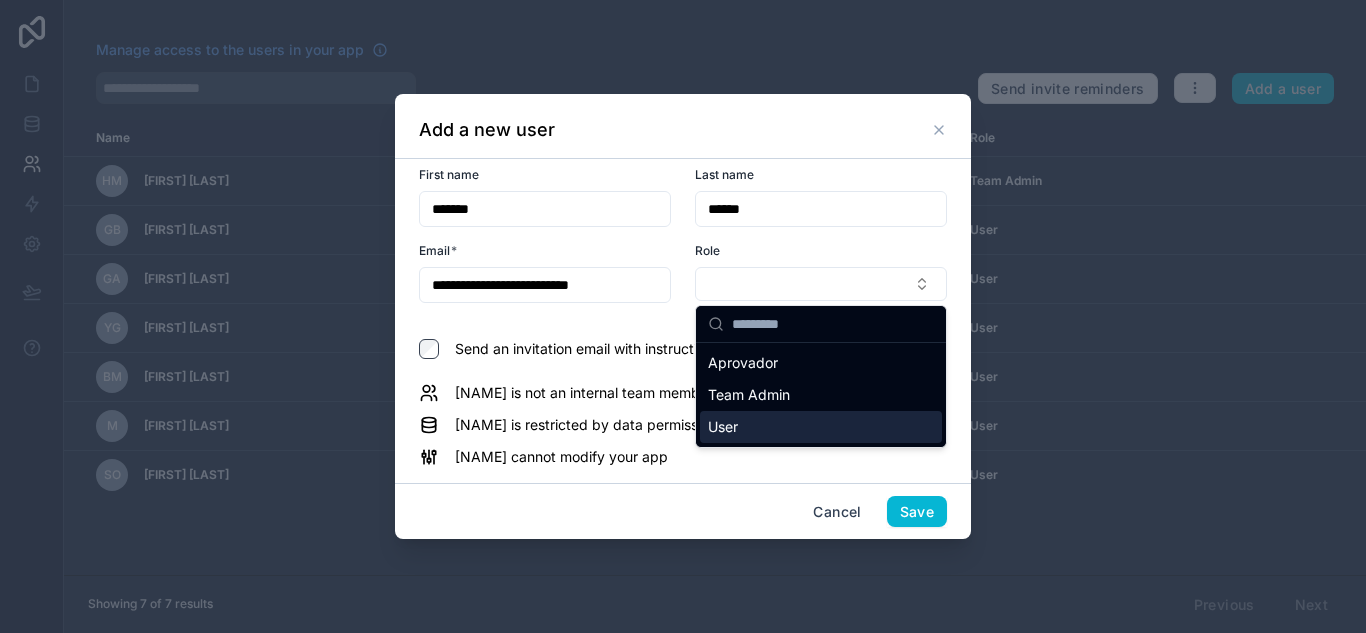 click on "User" at bounding box center [821, 427] 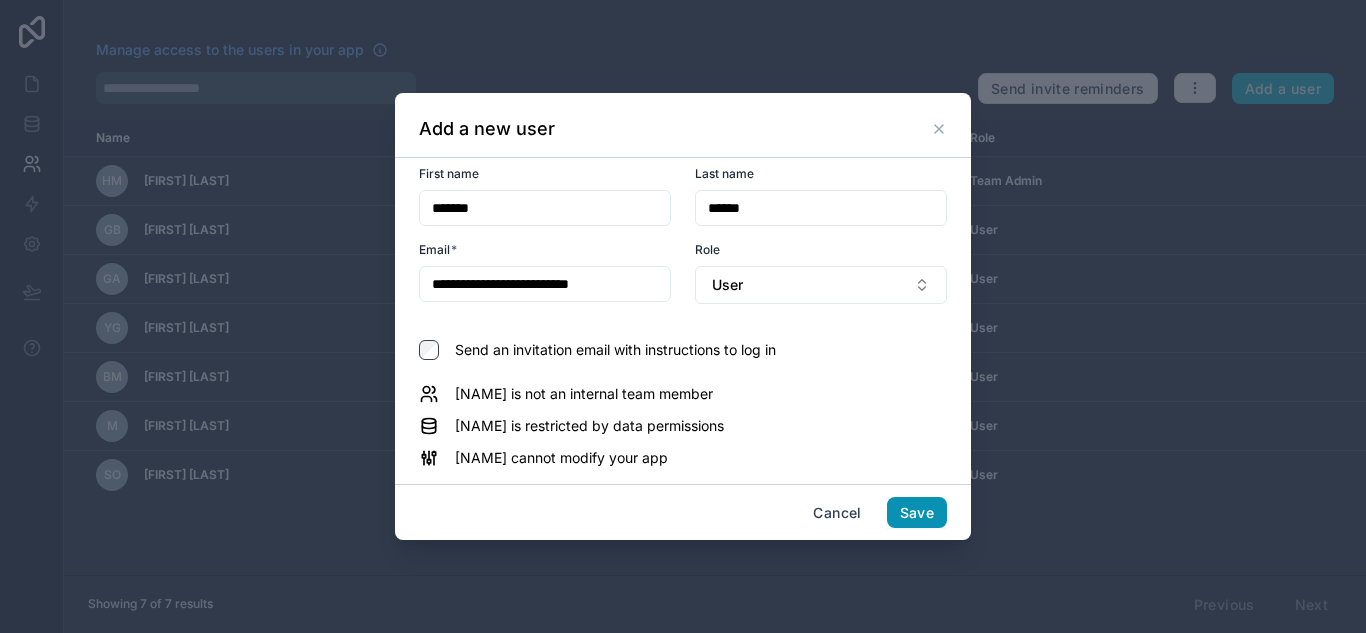 click on "Save" at bounding box center [917, 513] 